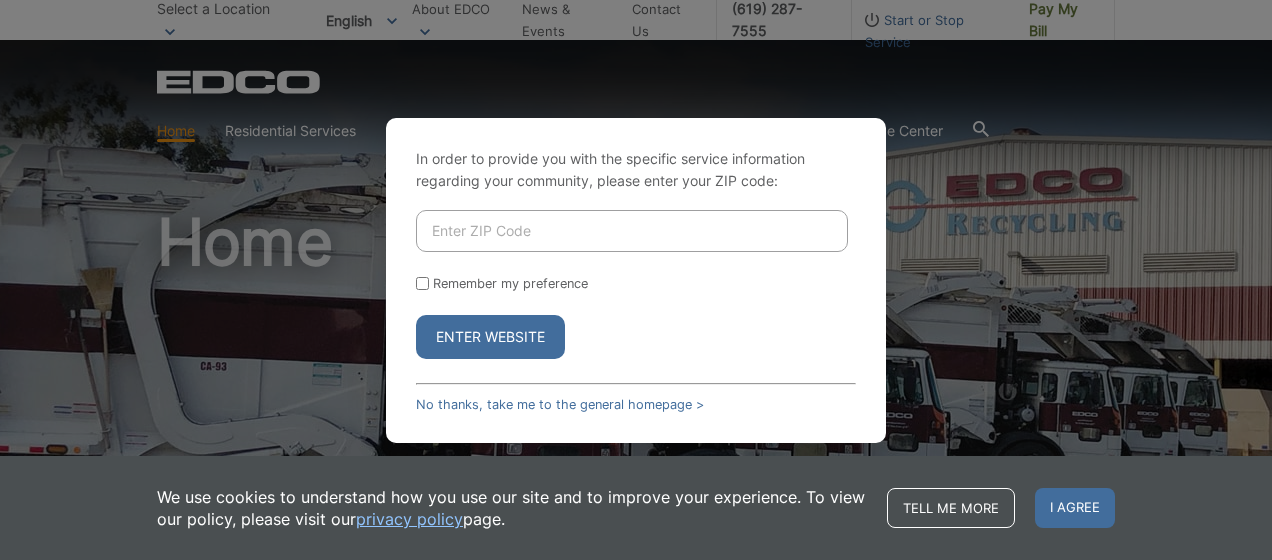 scroll, scrollTop: 0, scrollLeft: 0, axis: both 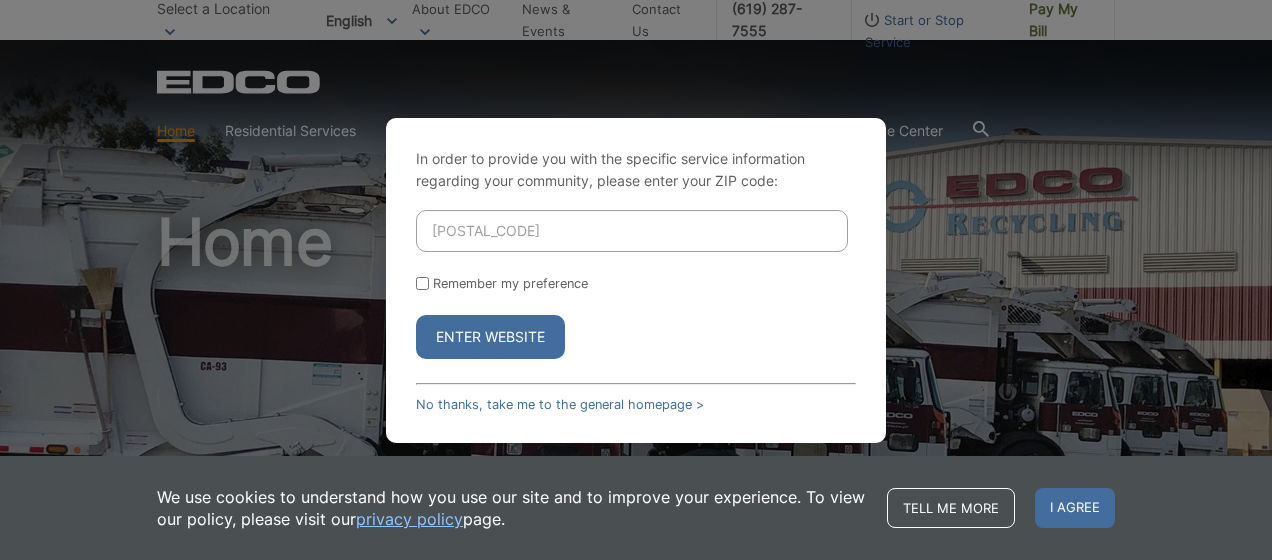 click on "Enter Website" at bounding box center (490, 337) 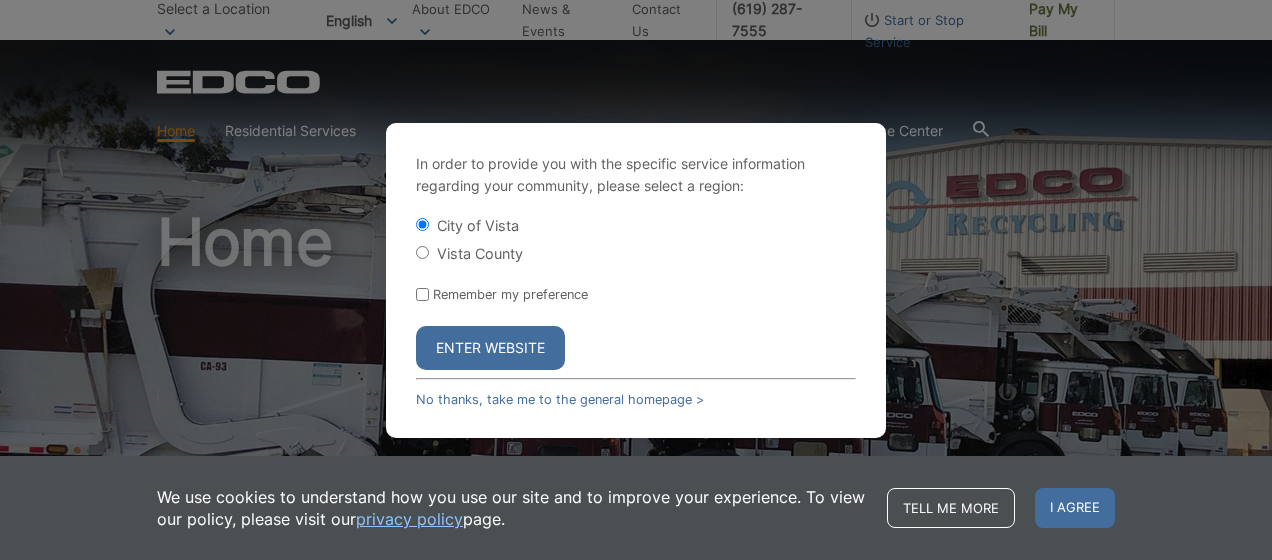 click on "Enter Website" at bounding box center (490, 348) 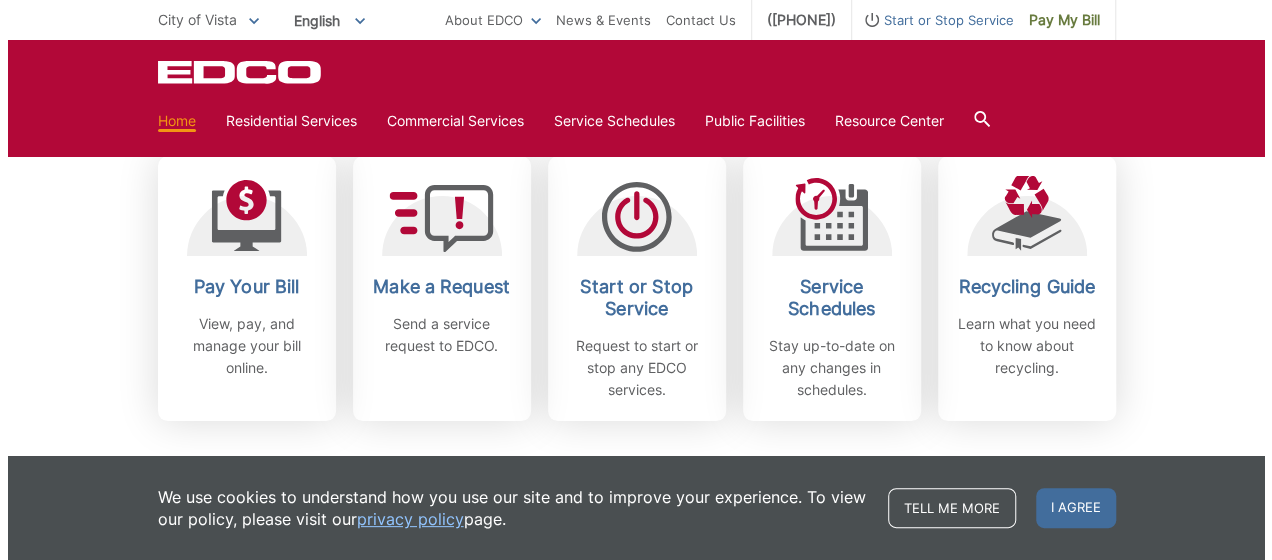 scroll, scrollTop: 590, scrollLeft: 0, axis: vertical 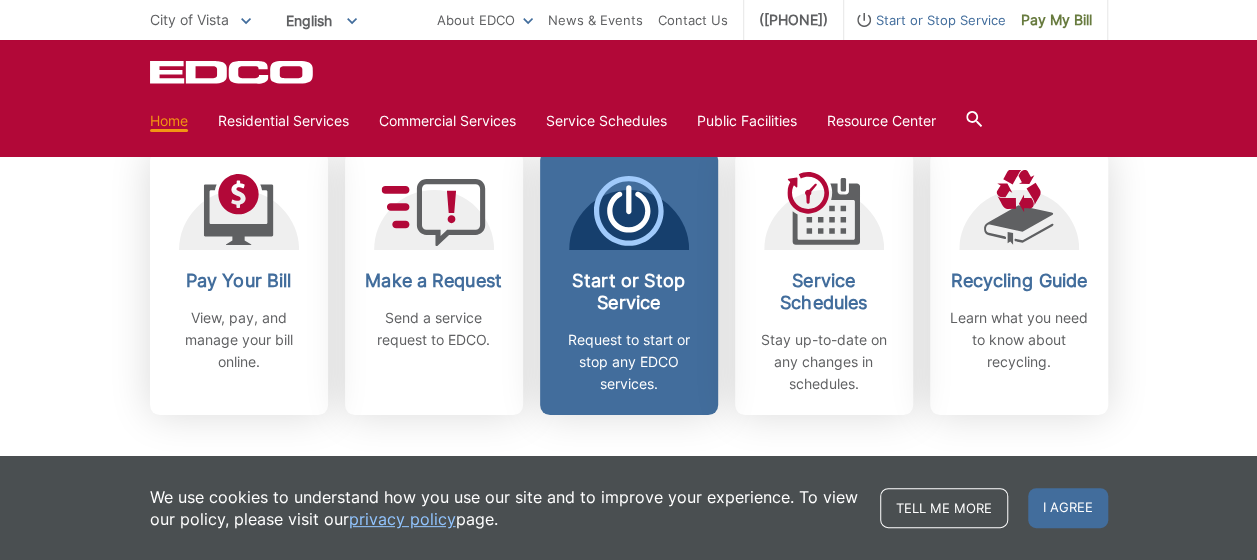 click on "Start or Stop Service" at bounding box center [629, 292] 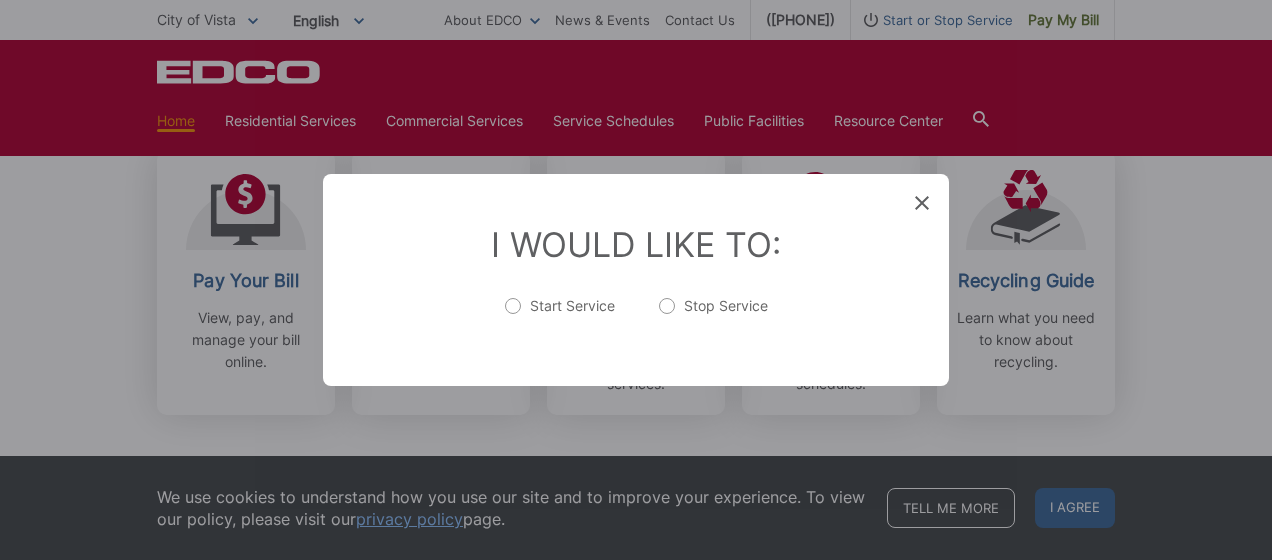click on "Stop Service" at bounding box center [713, 316] 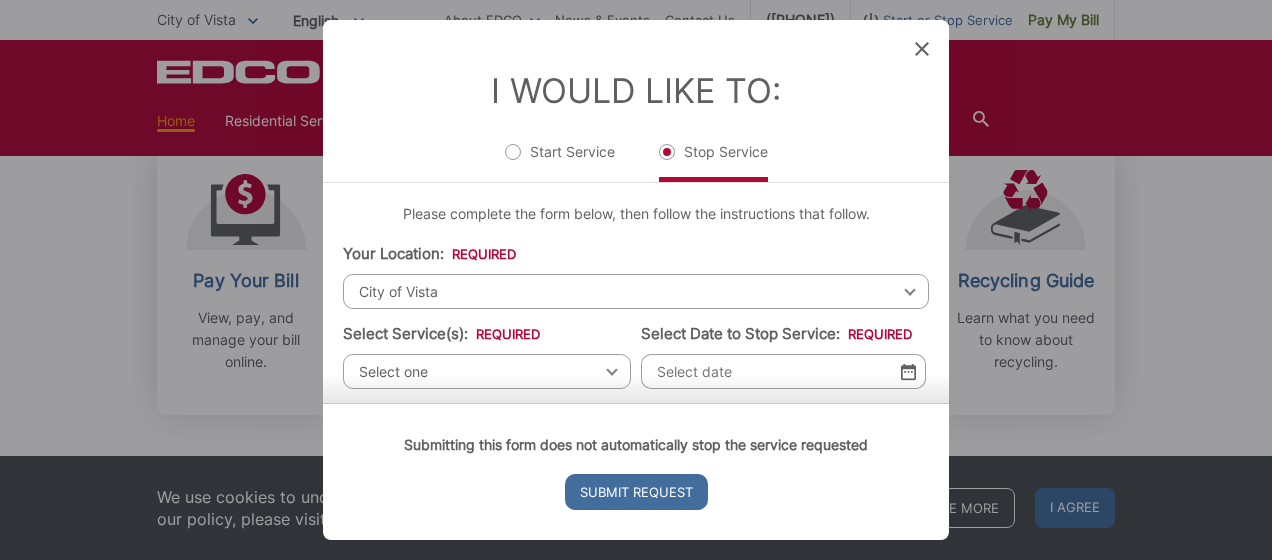 click on "Select one" at bounding box center (487, 371) 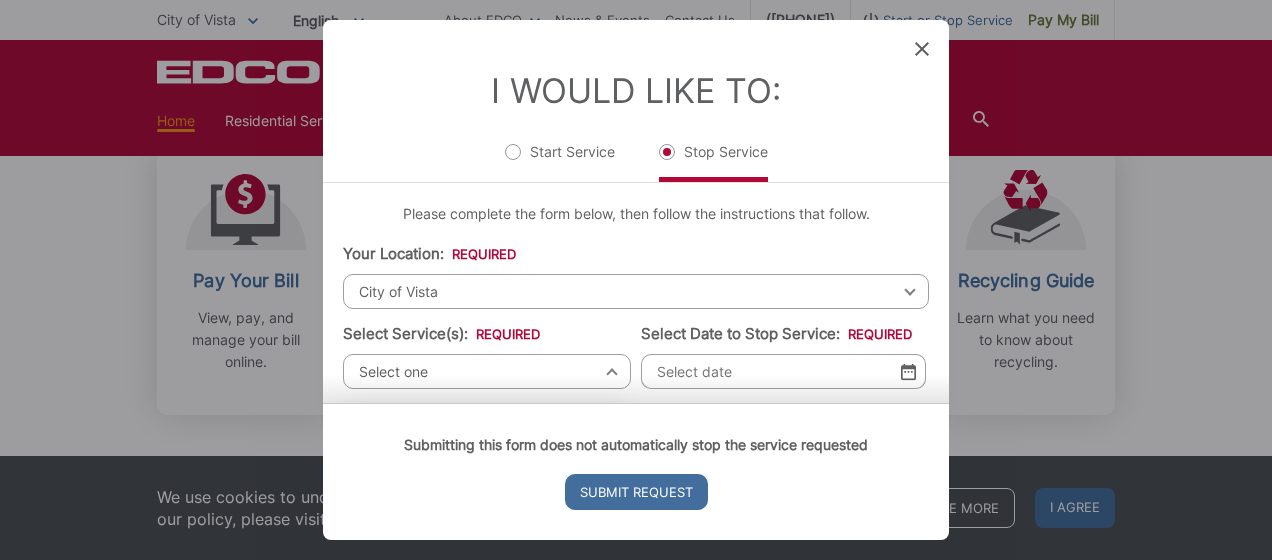 click on "Submitting this form does not automatically stop the service requested Submit Request" at bounding box center (636, 471) 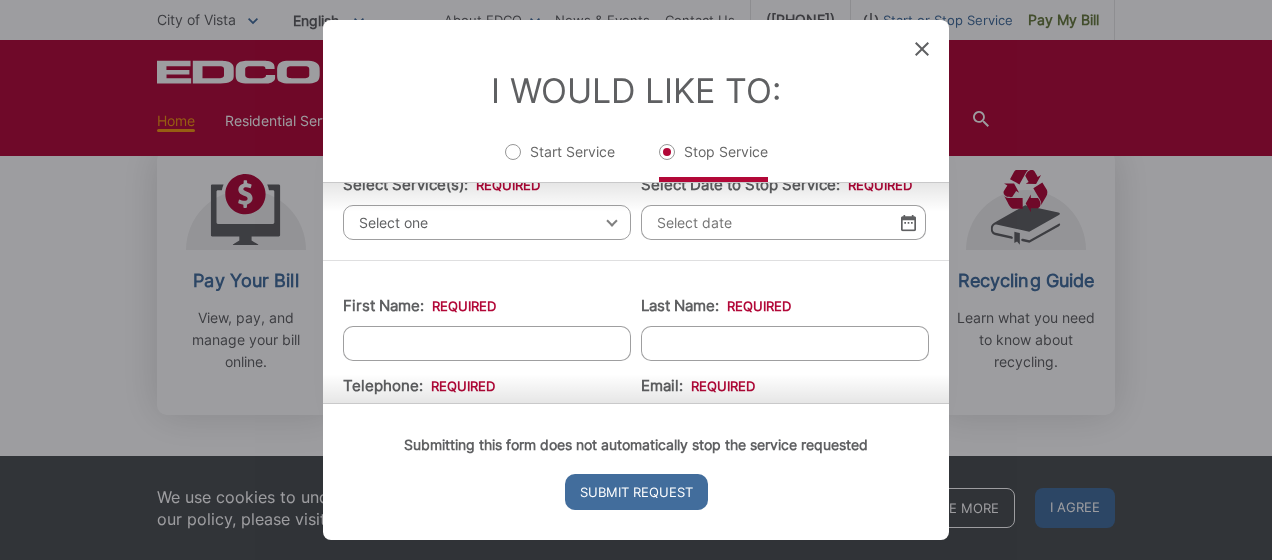 scroll, scrollTop: 148, scrollLeft: 0, axis: vertical 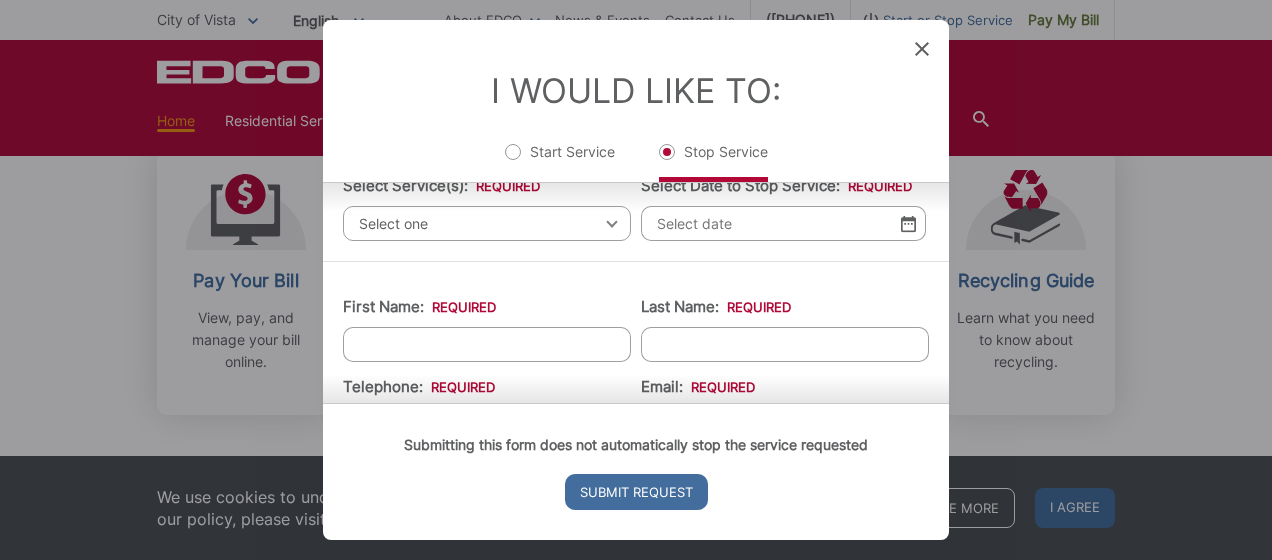 click on "Select one Select one Residential Curbside Pickup Commercial/Business Services Apartments & Condos Temporary Dumpster Service Construction & Demolition" at bounding box center (487, 223) 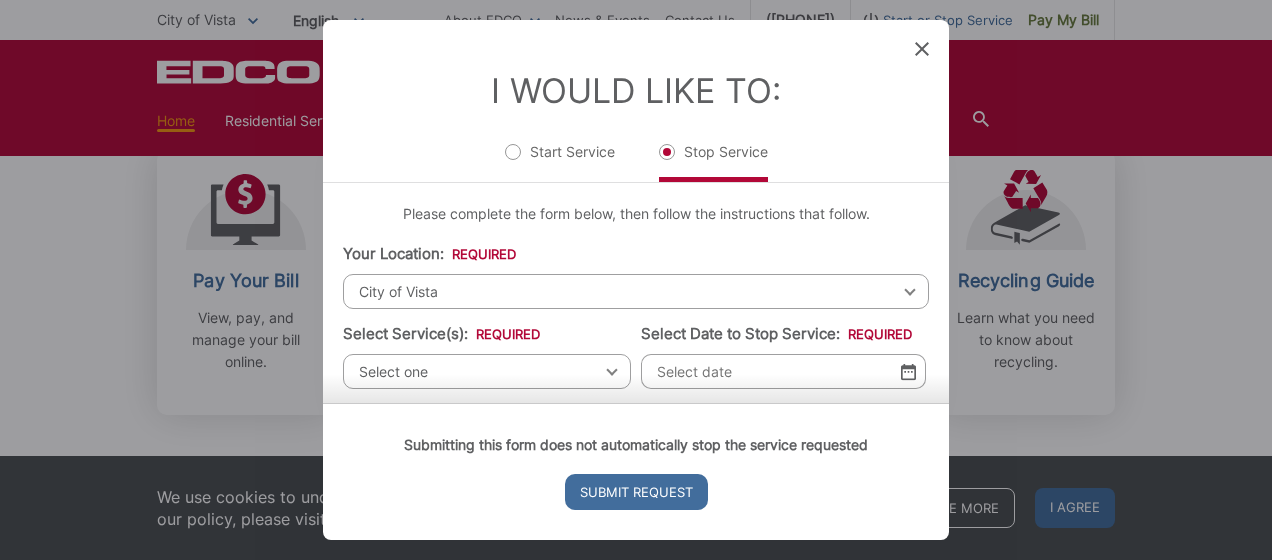 click on "Your Location: * Select your location Alpine Bonita Bonsall Borrego Springs Boulevard Buena Park Campo Coronado Corporate Del Mar Descanso Dulzura City of El Cajon El Cajon County El Segundo Encinitas Escondido Escondido County Fallbrook Guatay Imperial Beach Jacumba Jamul Julian La Mesa City La Mesa County La Mirada La Palma Lakeside Lakewood Lemon Grove Lincoln Acres Long Beach National City Pala Pauma Valley Pine Valley Potrero Poway Rainbow Ramona Rancho Palos Verdes Rancho Santa Fe San Diego San Marcos San Marcos County Signal Hill Solana Beach Spring Valley Tecate Torrance Valley Center City of Vista Vista County City of Vista Select your location Alpine Bonita Bonsall Borrego Springs Boulevard Buena Park Campo Coronado Corporate Del Mar Descanso Dulzura City of El Cajon El Cajon County El Segundo Encinitas Escondido Escondido County Fallbrook Guatay Imperial Beach Jacumba Jamul Julian La Mesa City La Mesa County La Mirada * *" at bounding box center [636, 296] 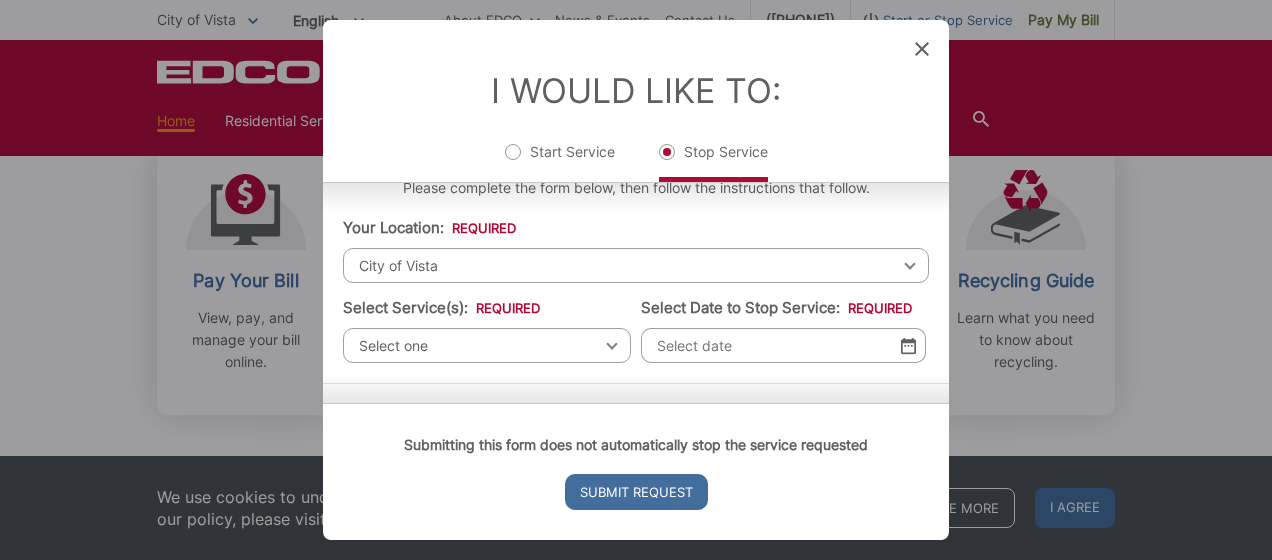 scroll, scrollTop: 24, scrollLeft: 0, axis: vertical 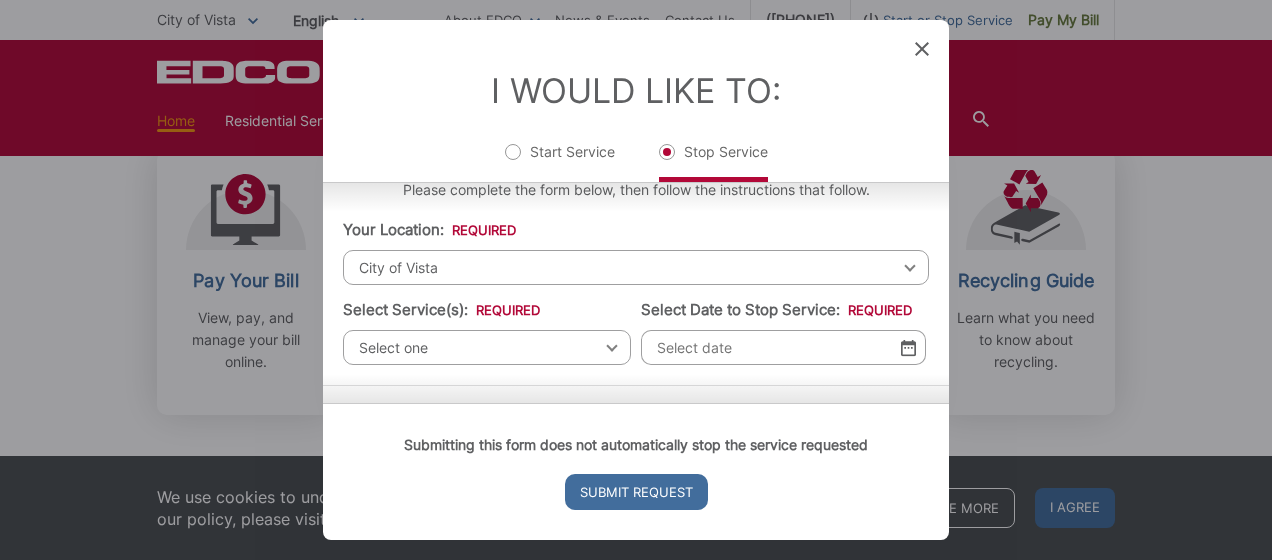 click on "City of Vista" at bounding box center (636, 267) 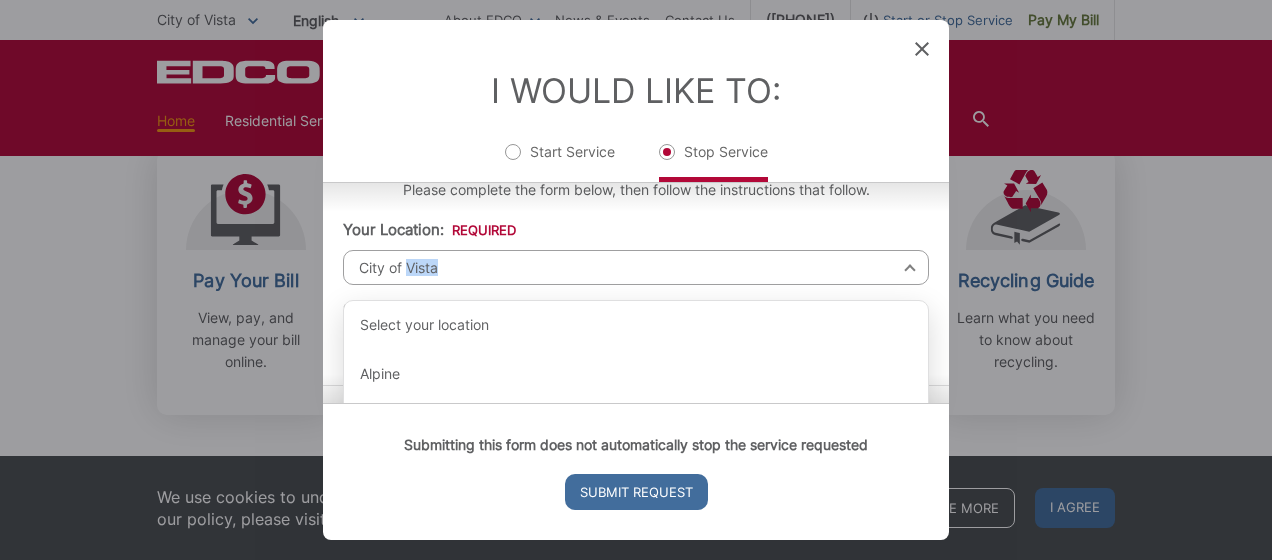 click on "City of Vista" at bounding box center [636, 267] 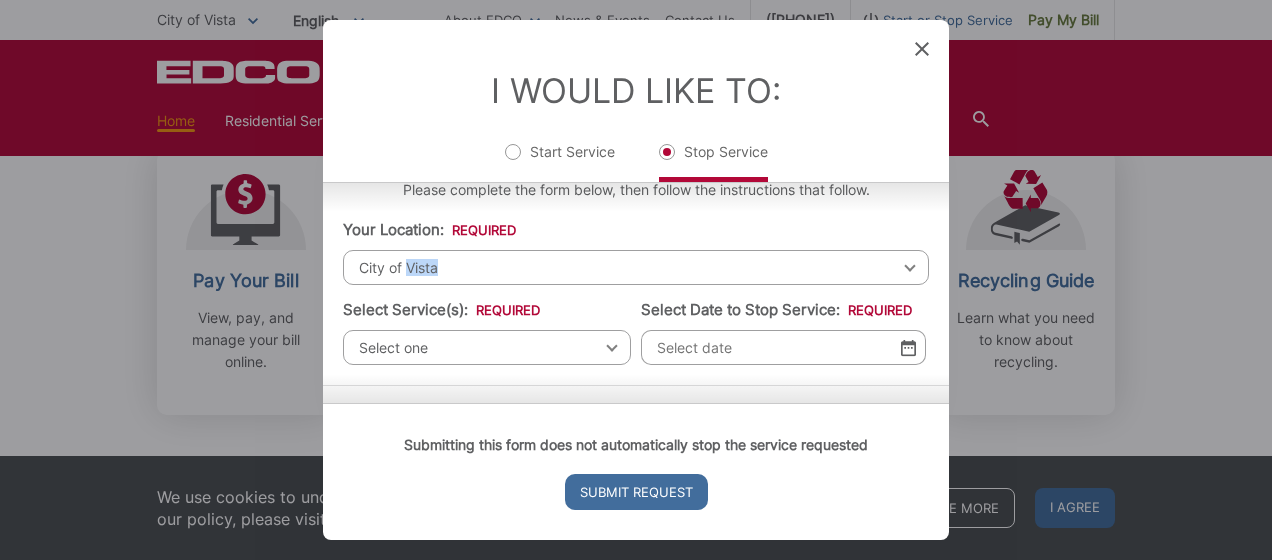 drag, startPoint x: 414, startPoint y: 270, endPoint x: 455, endPoint y: 266, distance: 41.19466 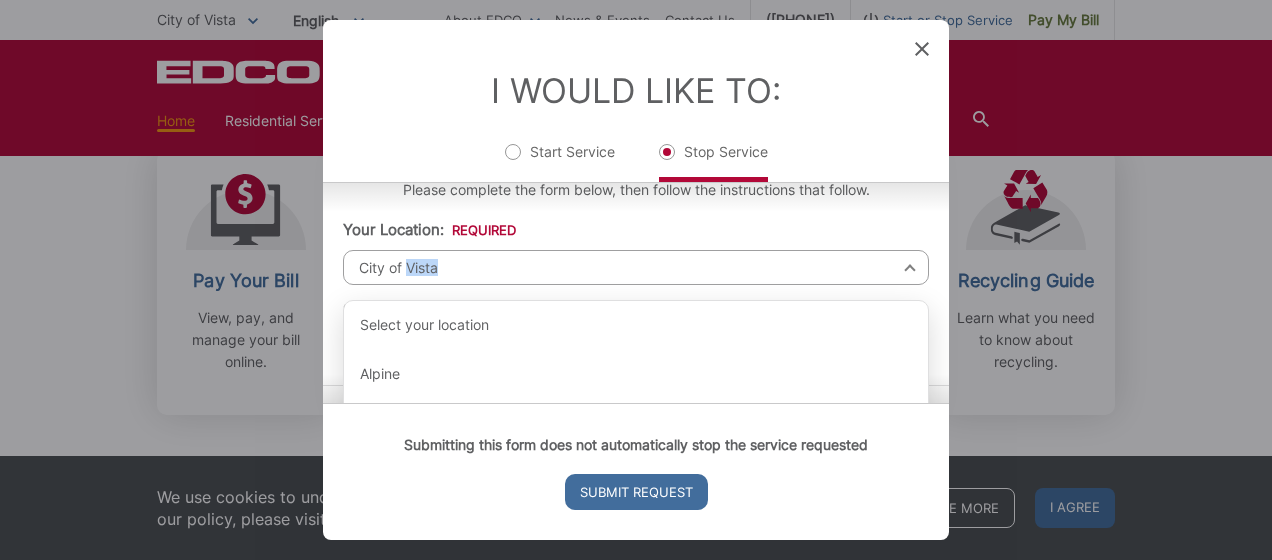 click on "City of Vista" at bounding box center [636, 267] 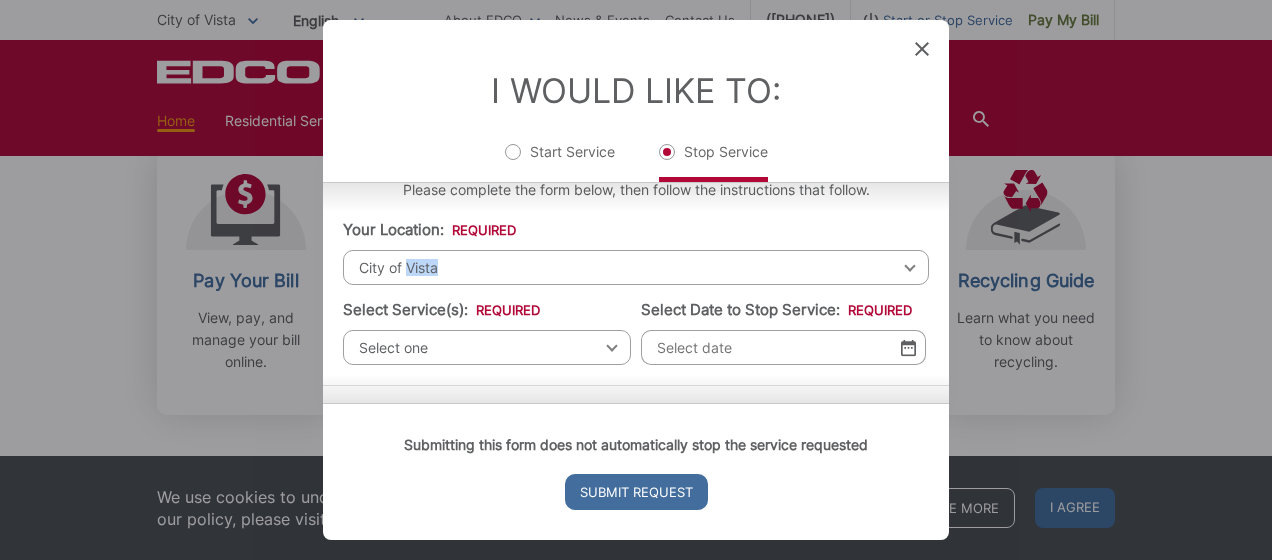 click on "City of Vista" at bounding box center [636, 267] 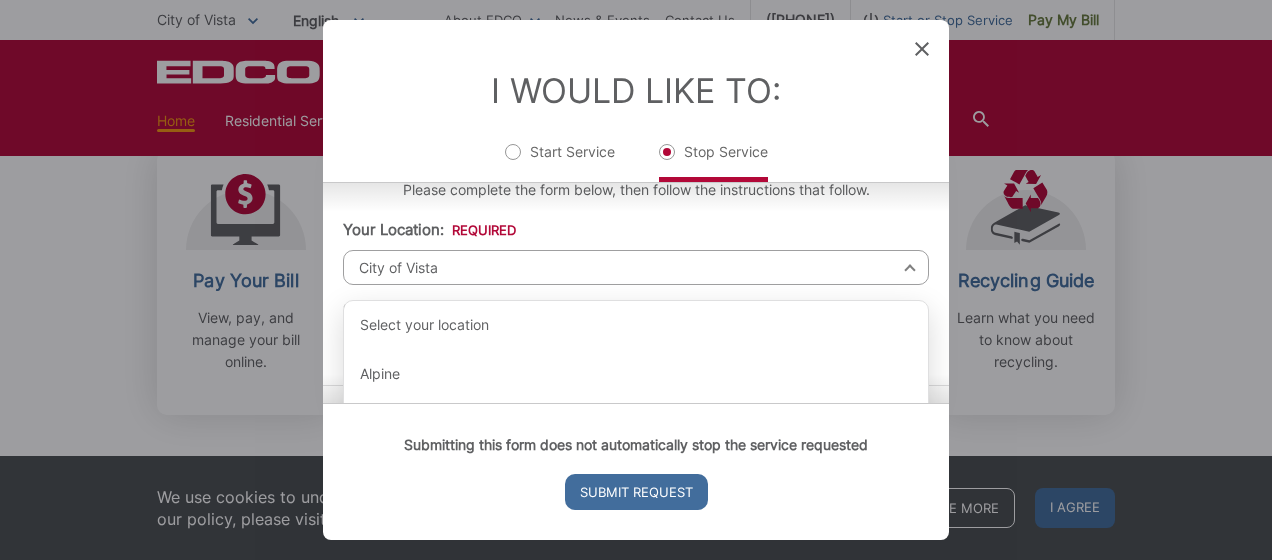 click on "I Would Like To:
Start Service
Stop Service" at bounding box center [636, 101] 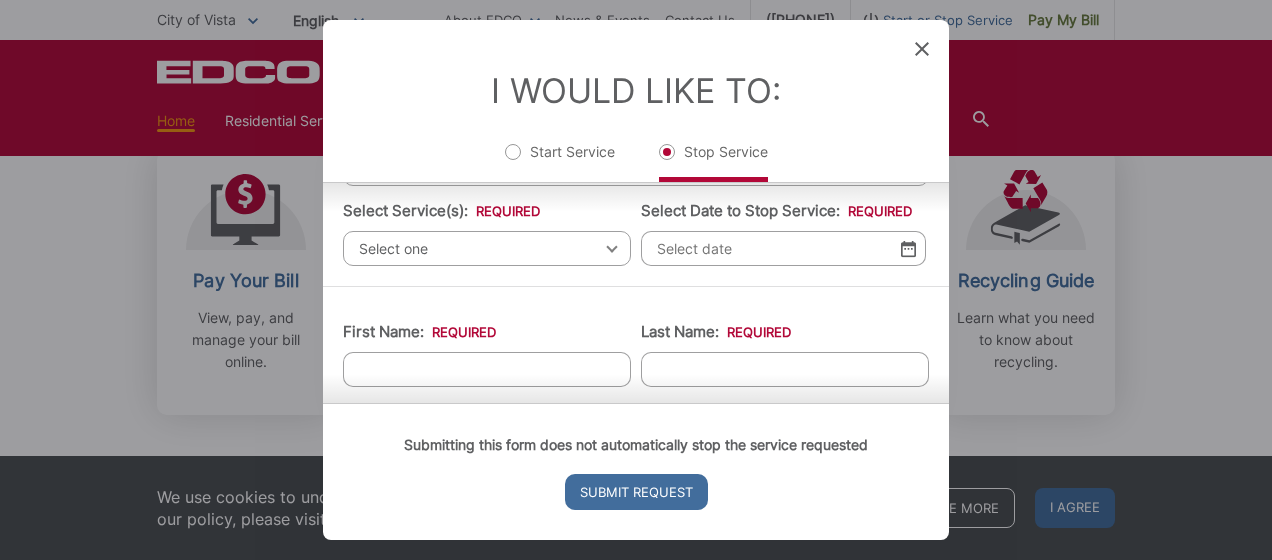 scroll, scrollTop: 122, scrollLeft: 0, axis: vertical 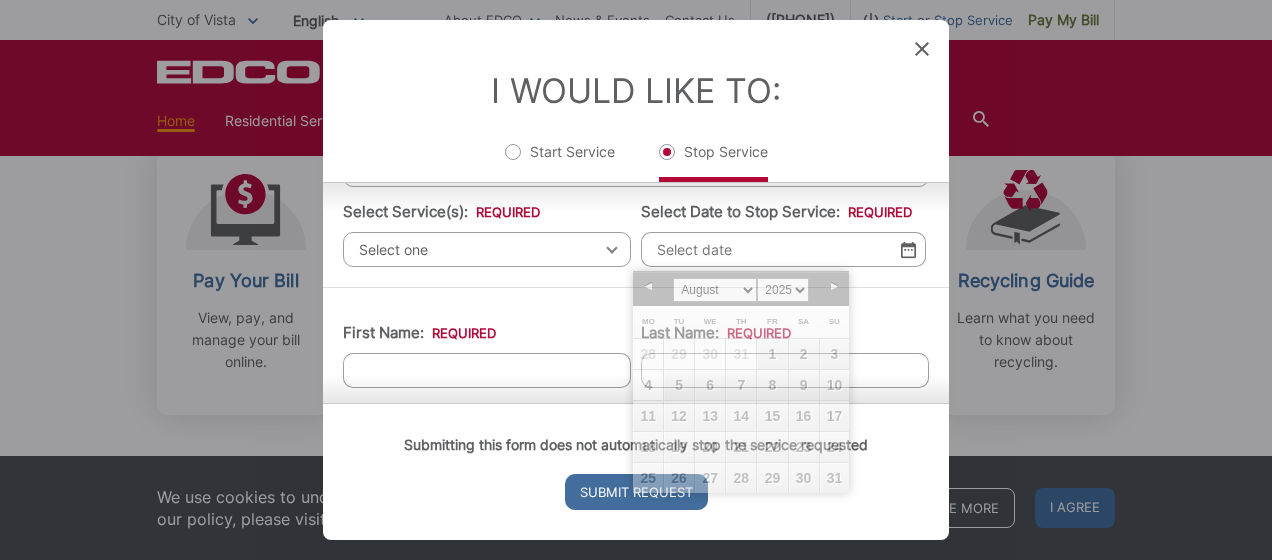 click on "Select Date to Stop Service: *" at bounding box center [783, 249] 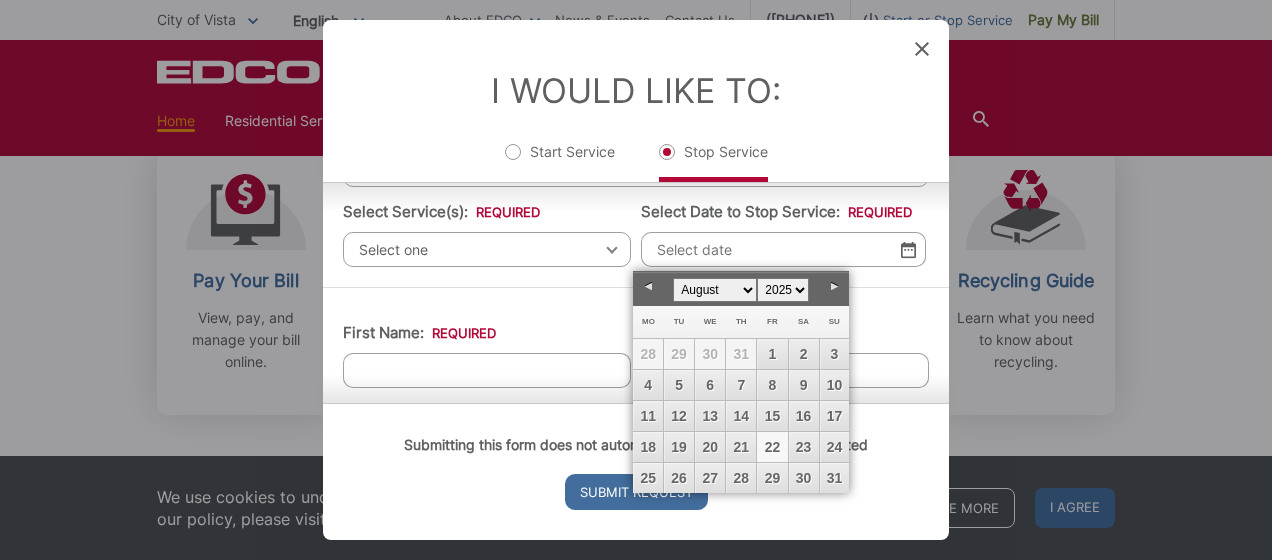 click on "22" at bounding box center (772, 447) 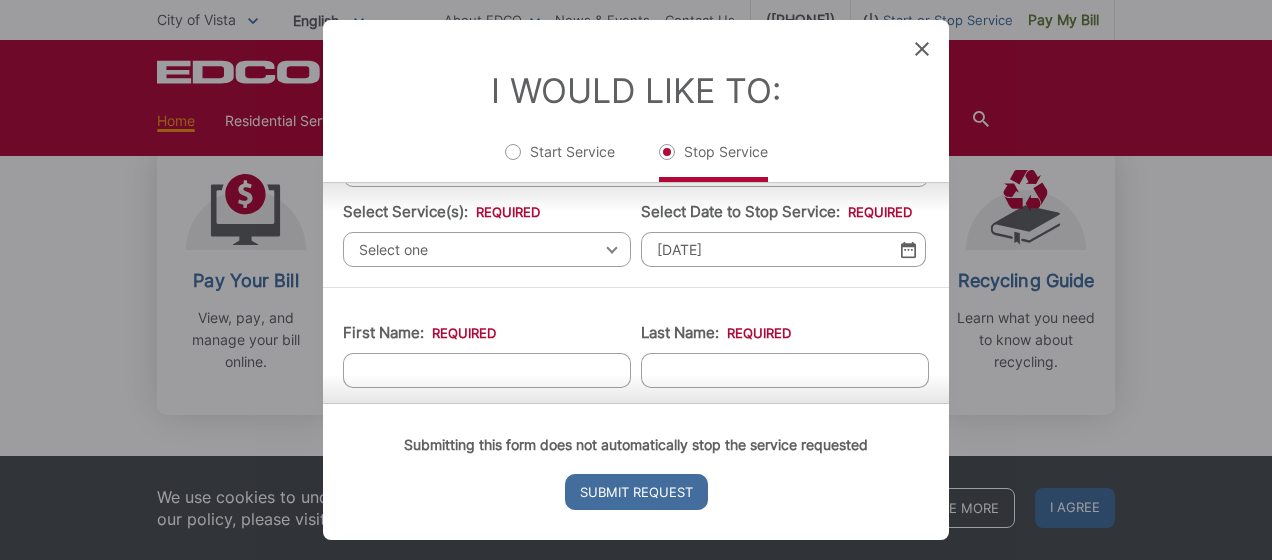 click on "First Name: *" at bounding box center [487, 370] 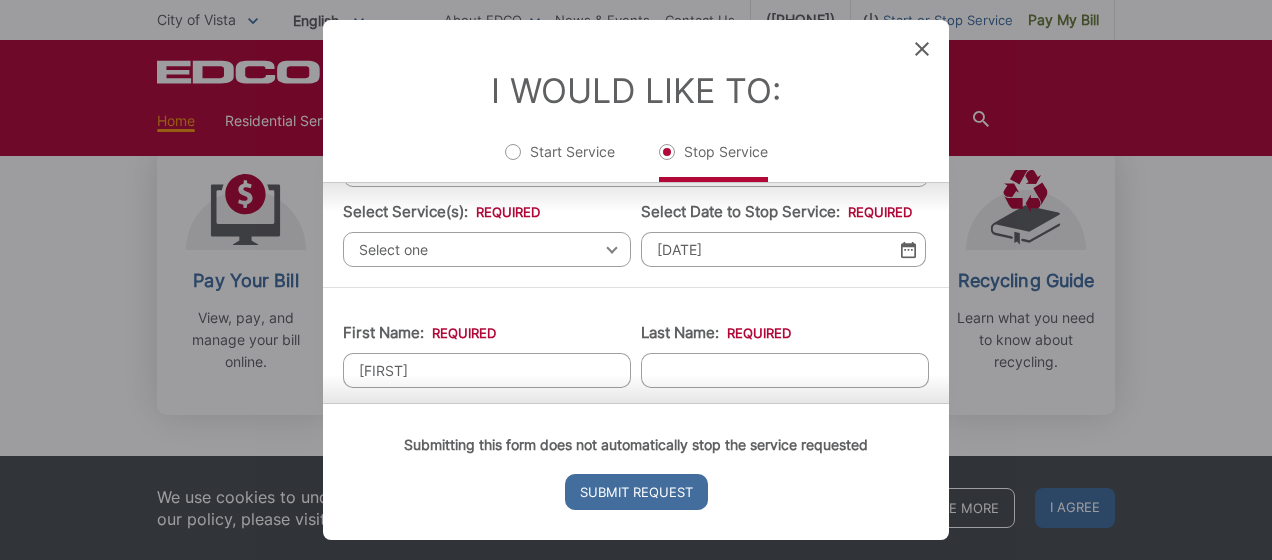 type on "[FIRST]" 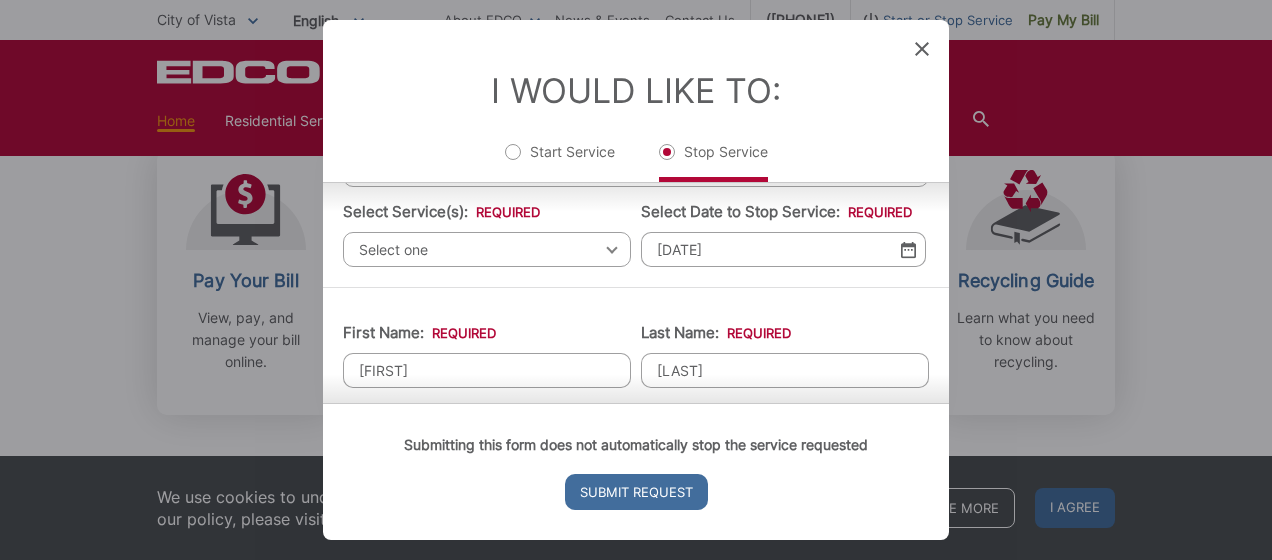 type on "[LAST]" 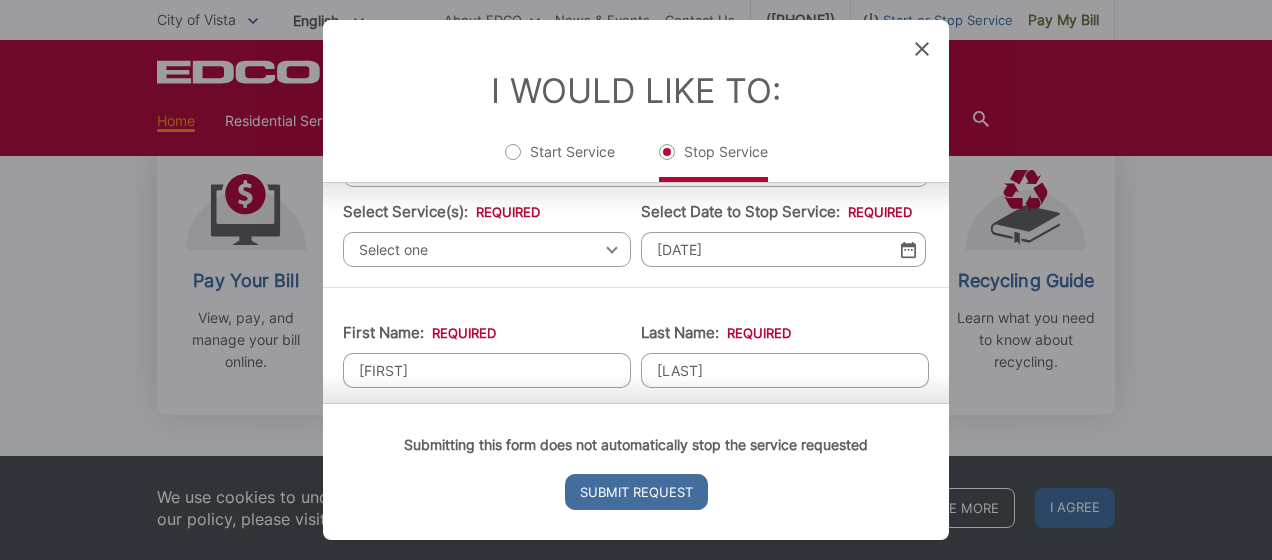 scroll, scrollTop: 278, scrollLeft: 0, axis: vertical 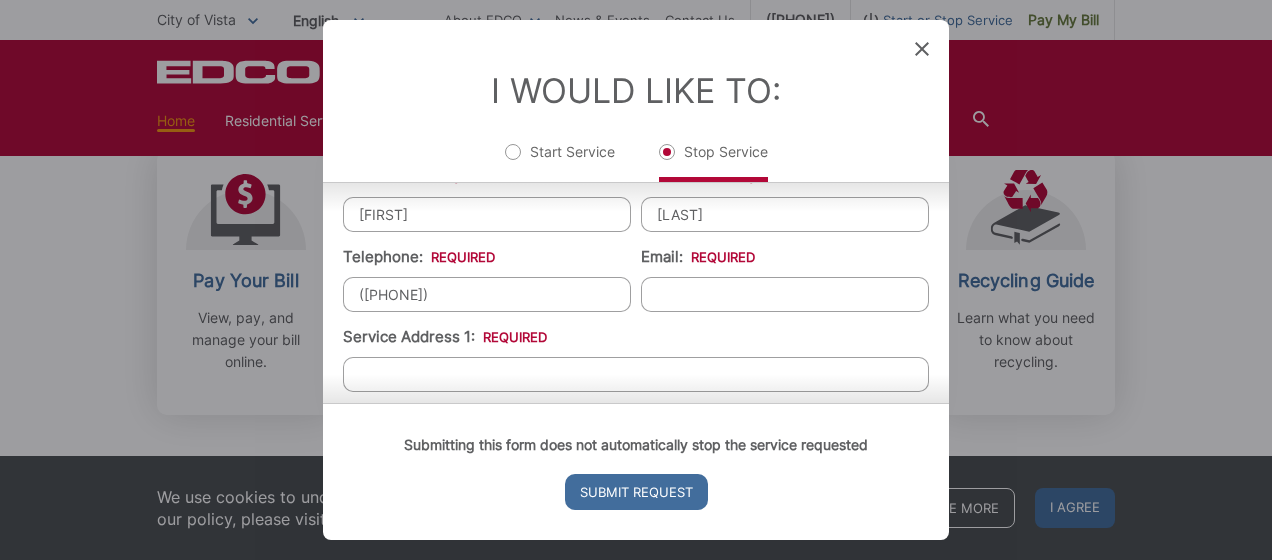 type on "([PHONE])" 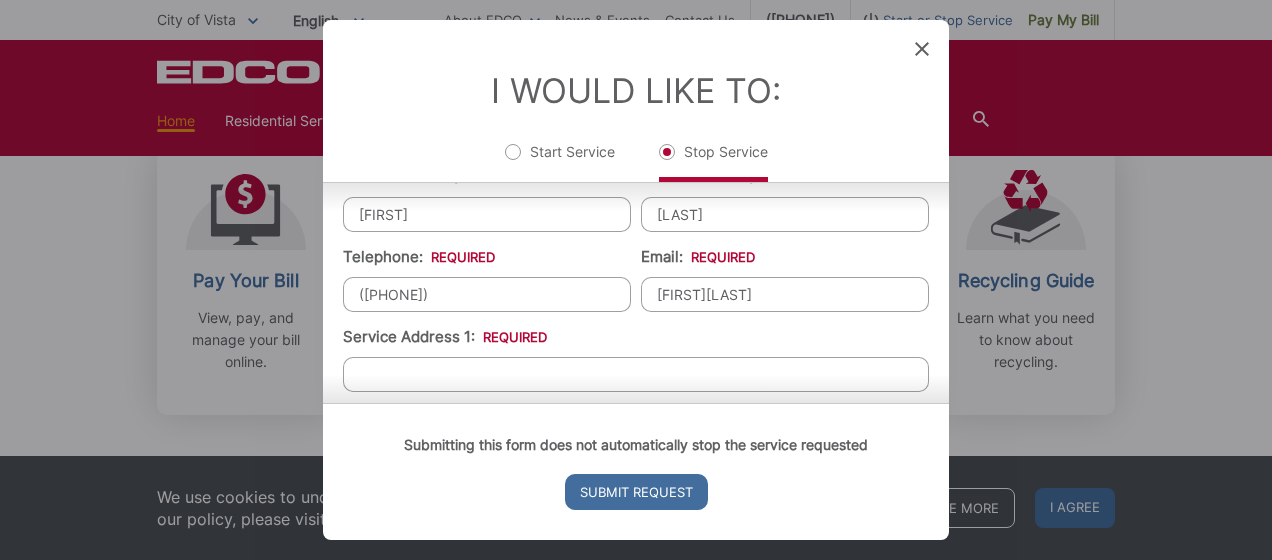 type on "[EMAIL]" 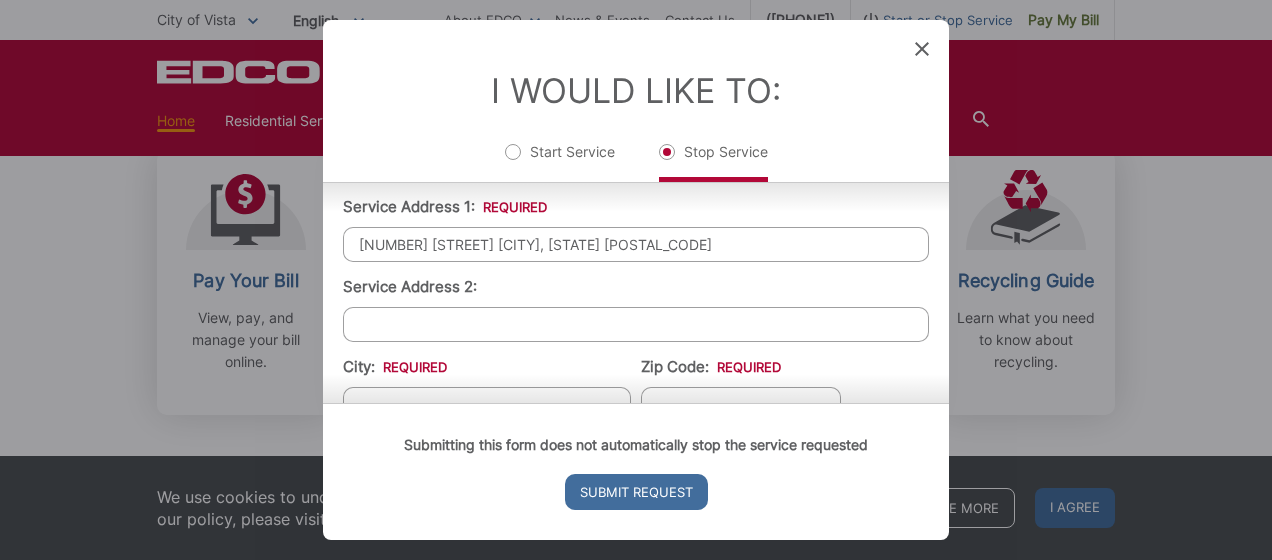 scroll, scrollTop: 410, scrollLeft: 0, axis: vertical 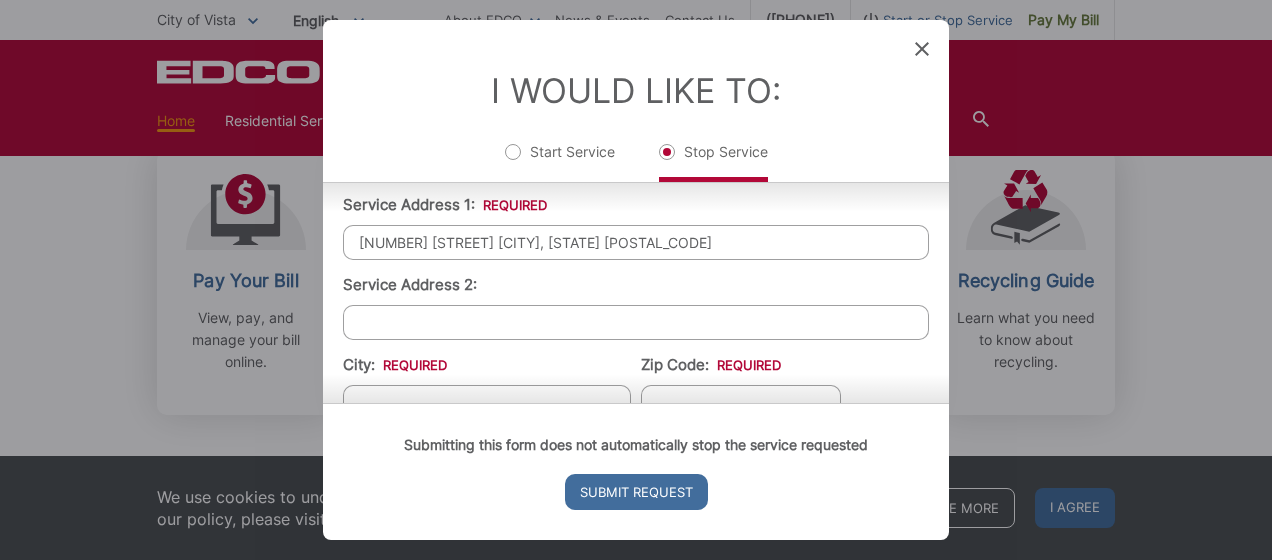 drag, startPoint x: 628, startPoint y: 235, endPoint x: 488, endPoint y: 246, distance: 140.43147 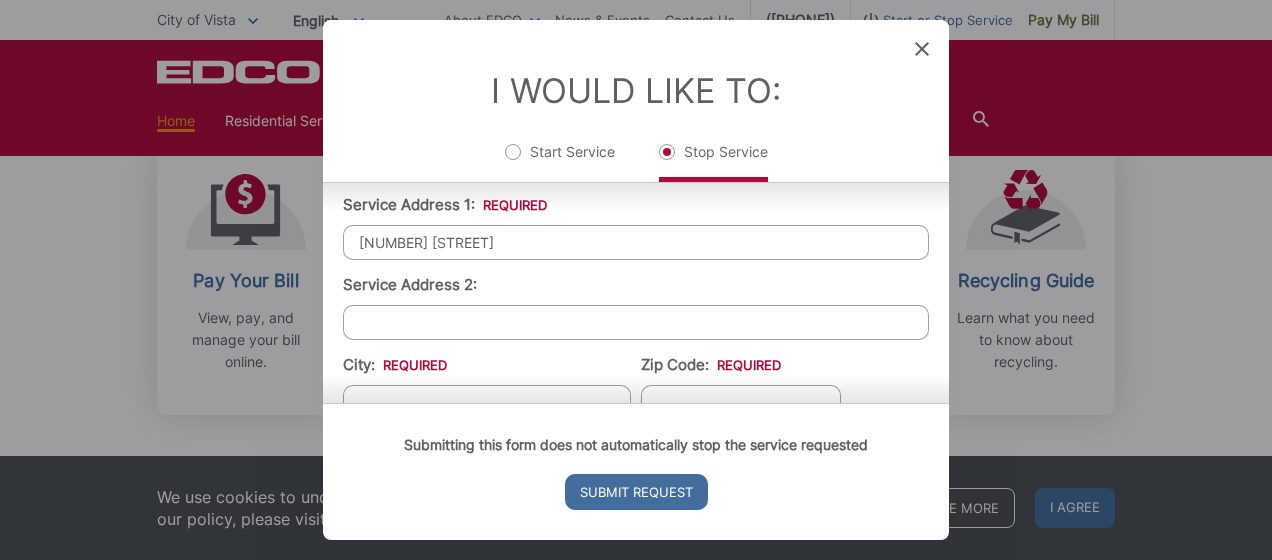 type on "[NUMBER] [STREET]" 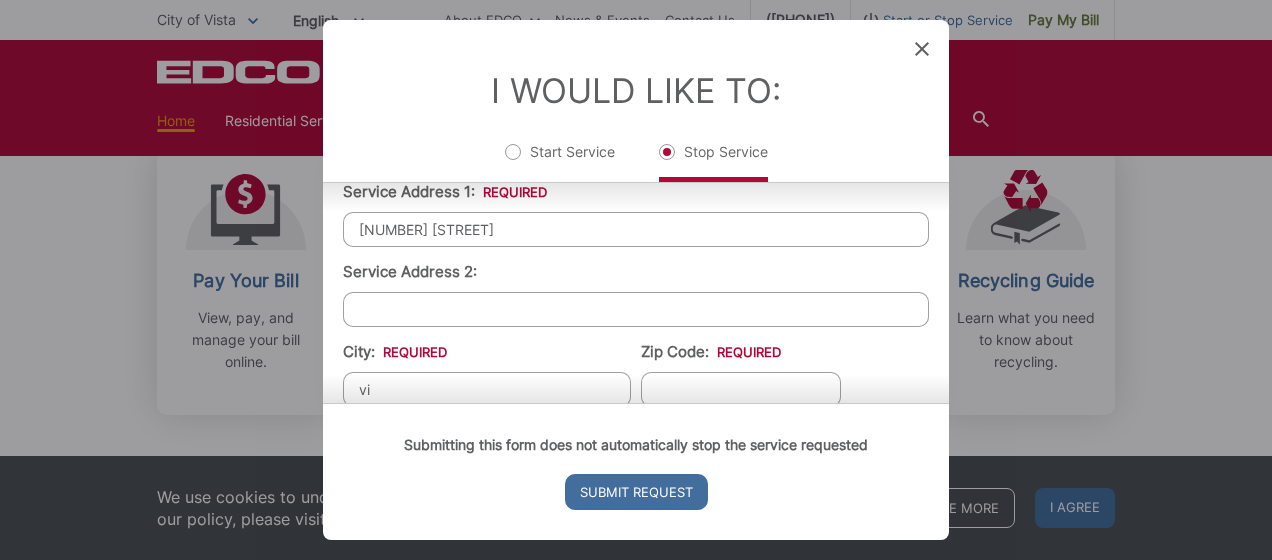 type on "v" 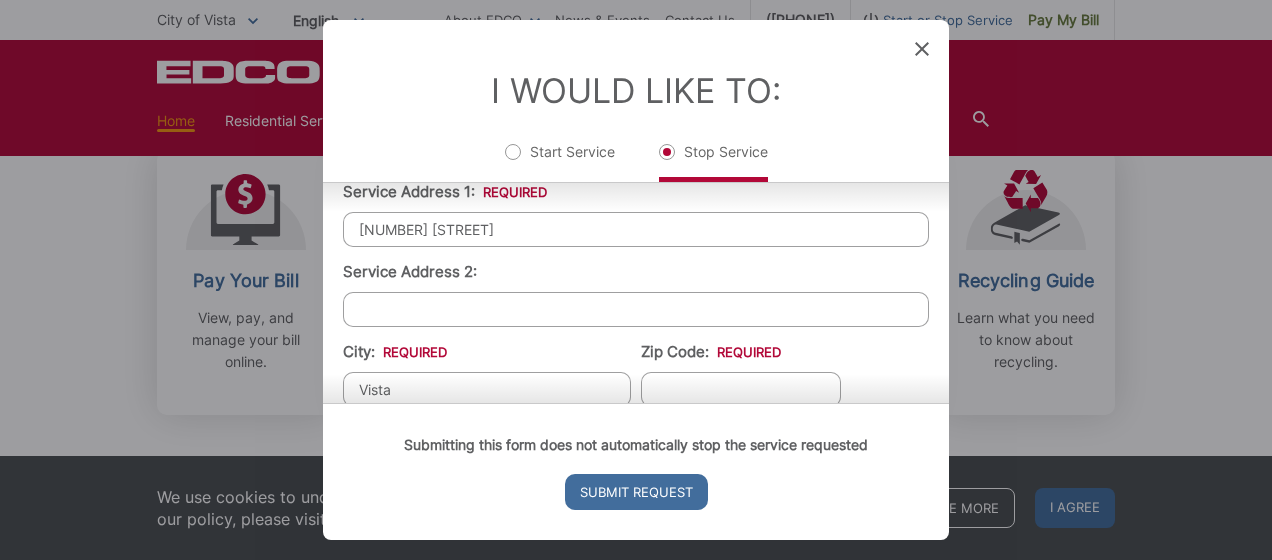 type on "Vista" 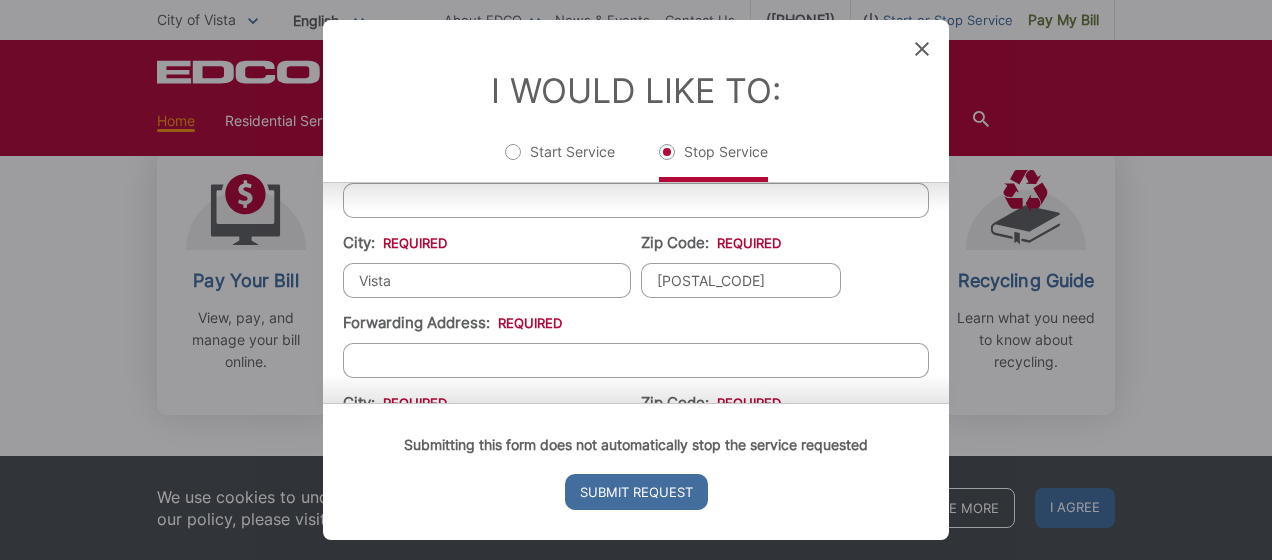 scroll, scrollTop: 537, scrollLeft: 0, axis: vertical 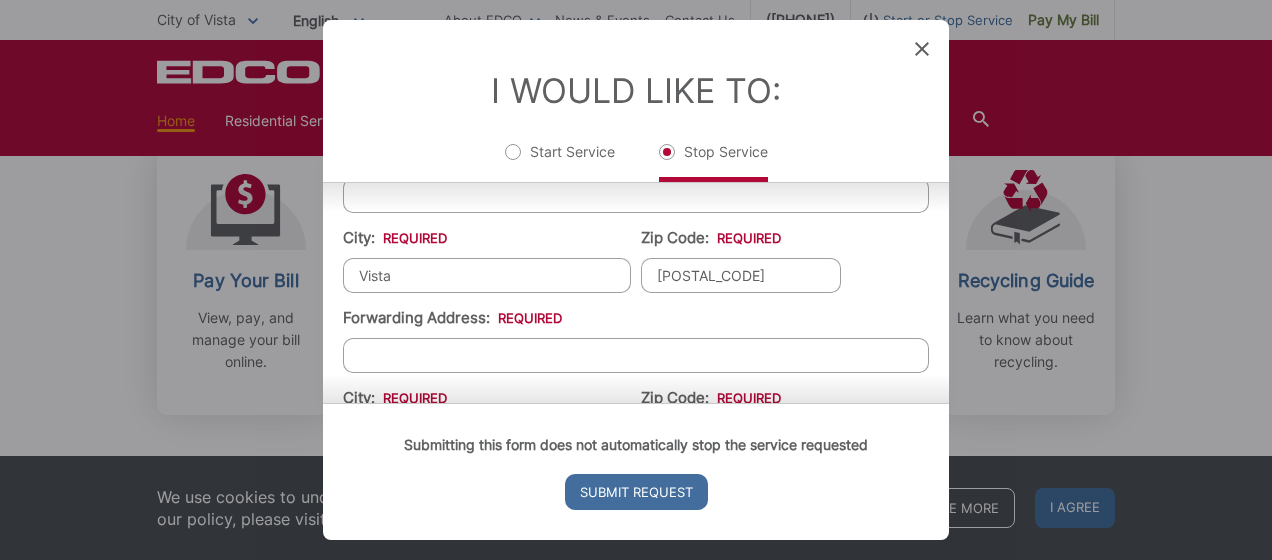 type on "[POSTAL_CODE]" 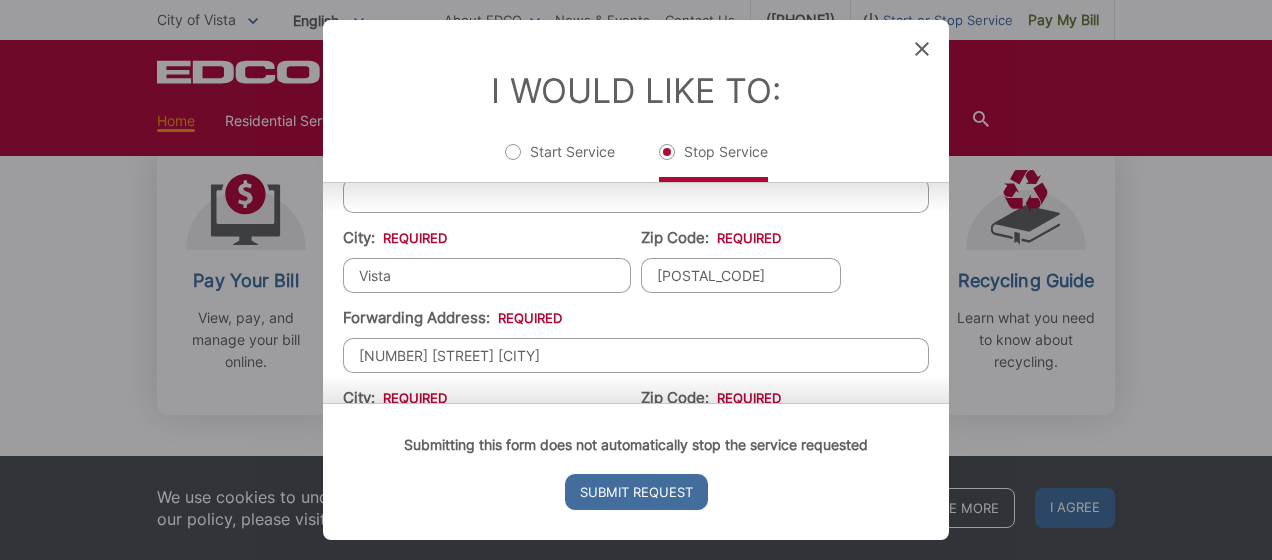 type on "[NUMBER] [STREET] [CITY]" 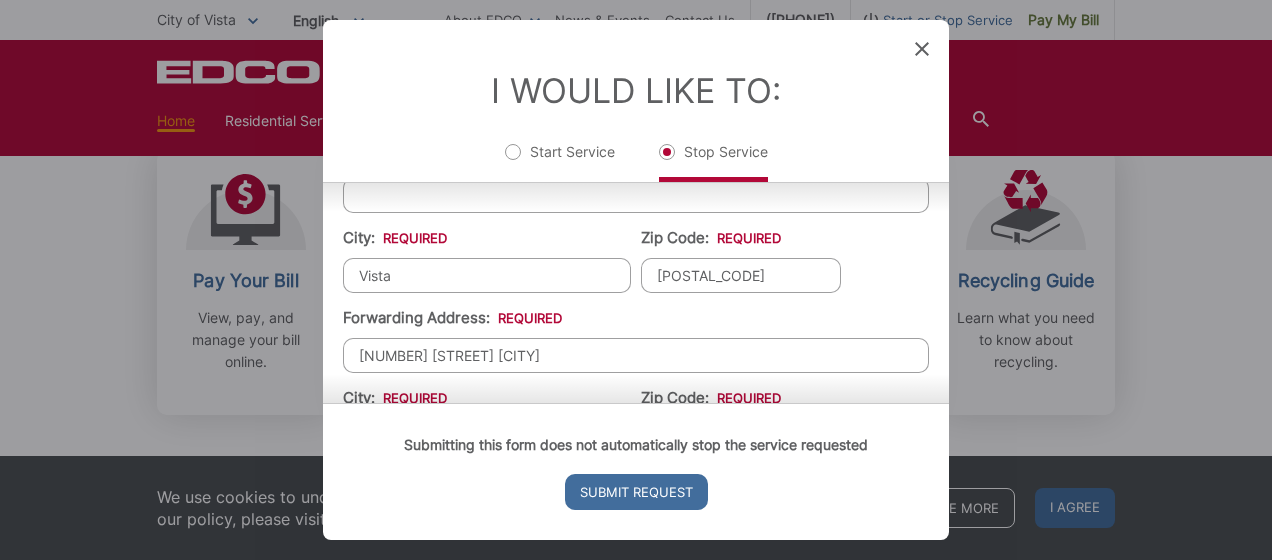 scroll, scrollTop: 675, scrollLeft: 0, axis: vertical 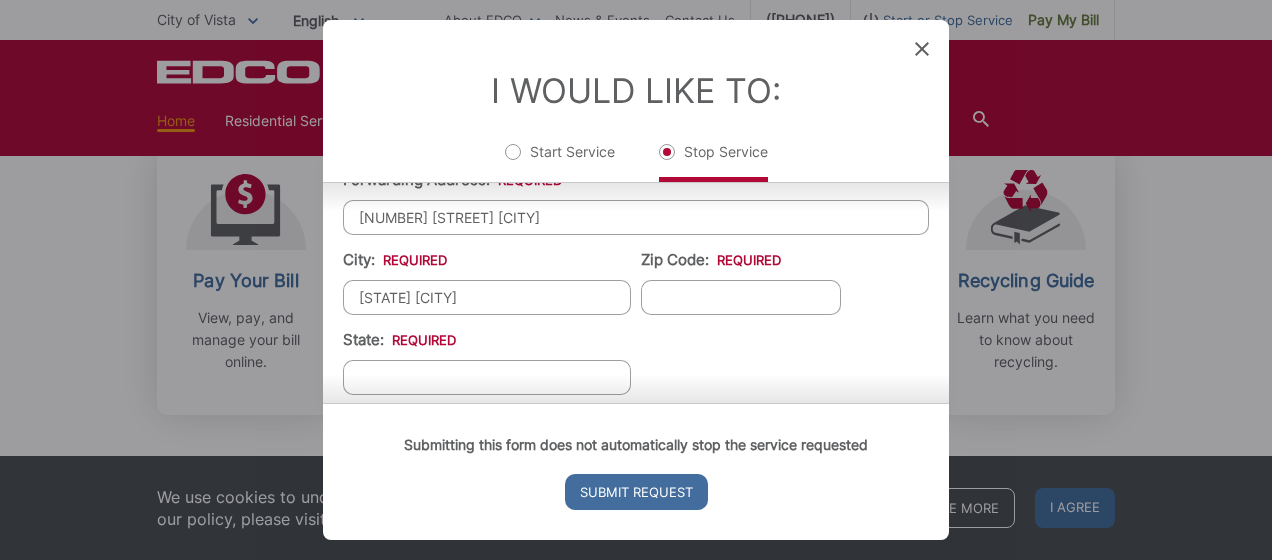 type on "[STATE] [CITY]" 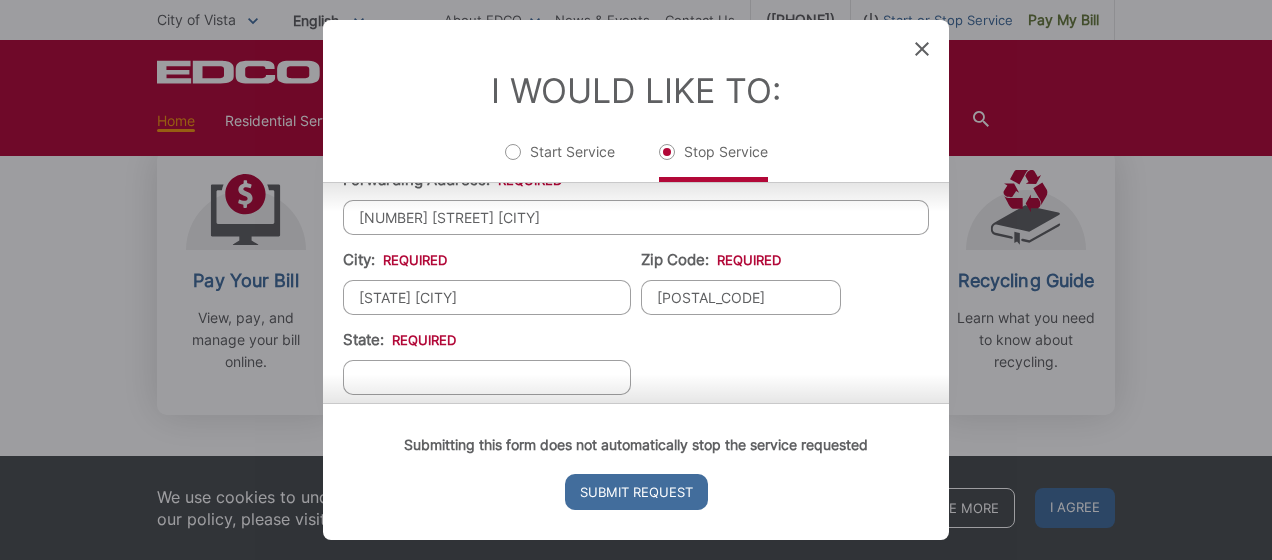 type on "[POSTAL_CODE]" 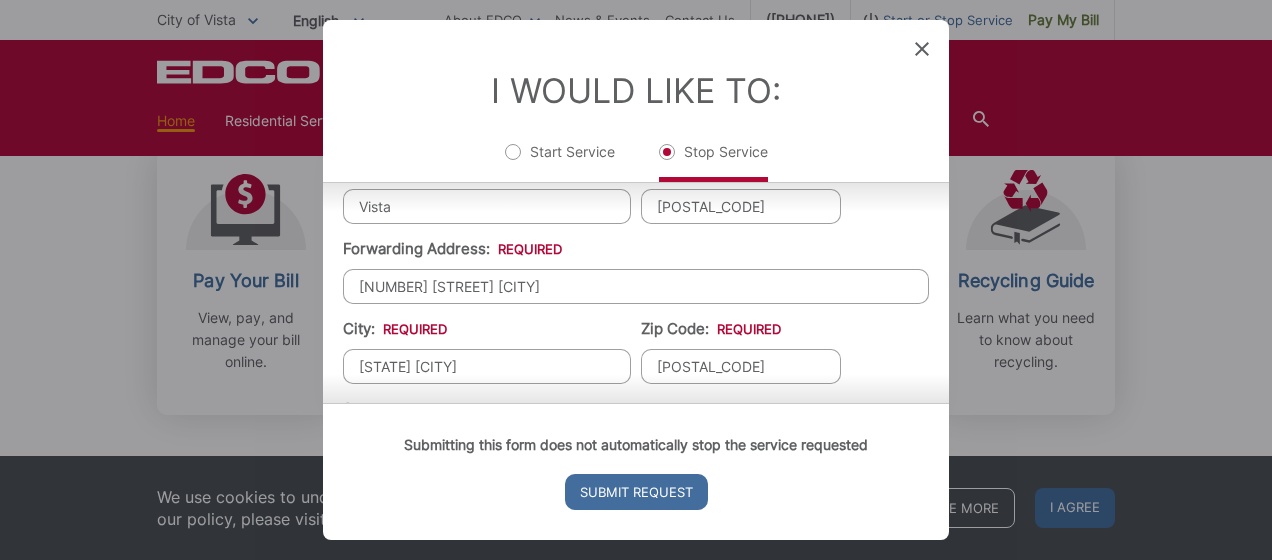 scroll, scrollTop: 605, scrollLeft: 0, axis: vertical 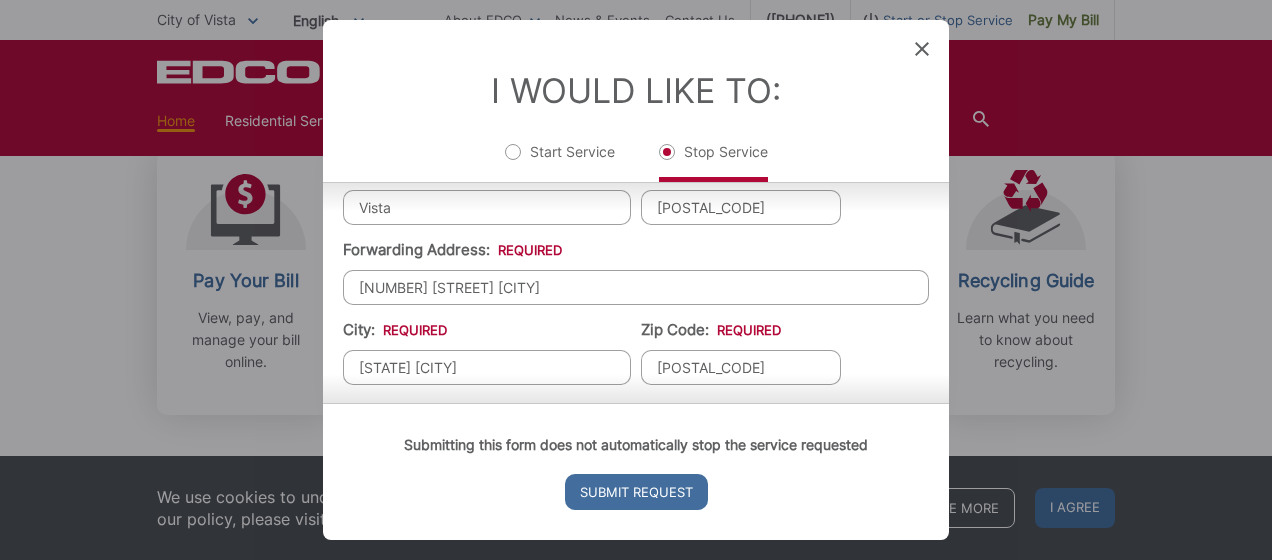 type on "[STATE]" 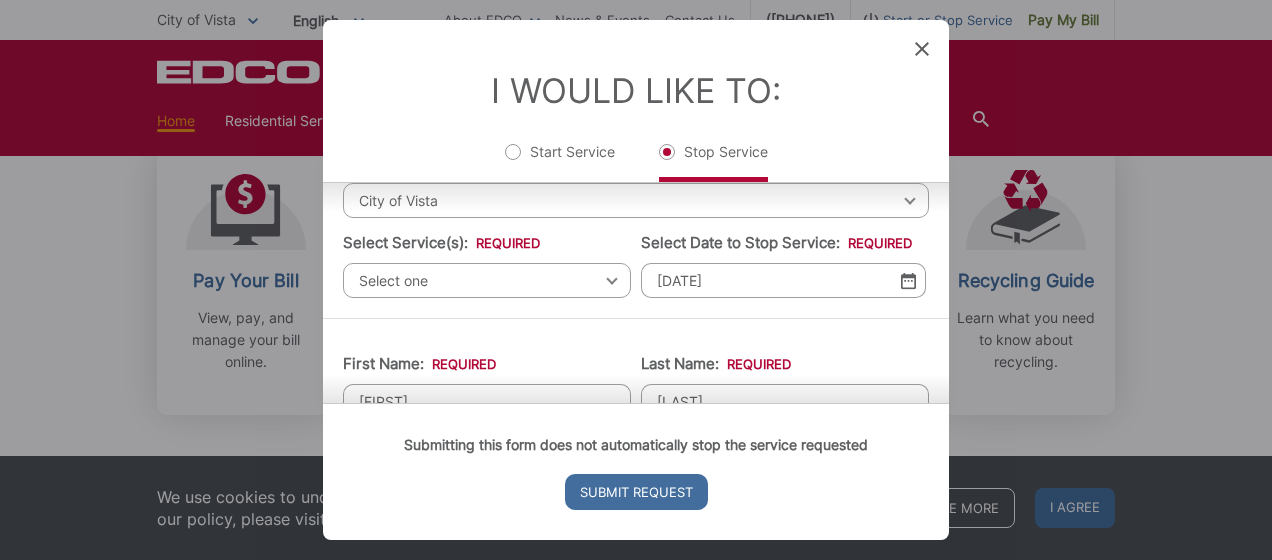 scroll, scrollTop: 83, scrollLeft: 0, axis: vertical 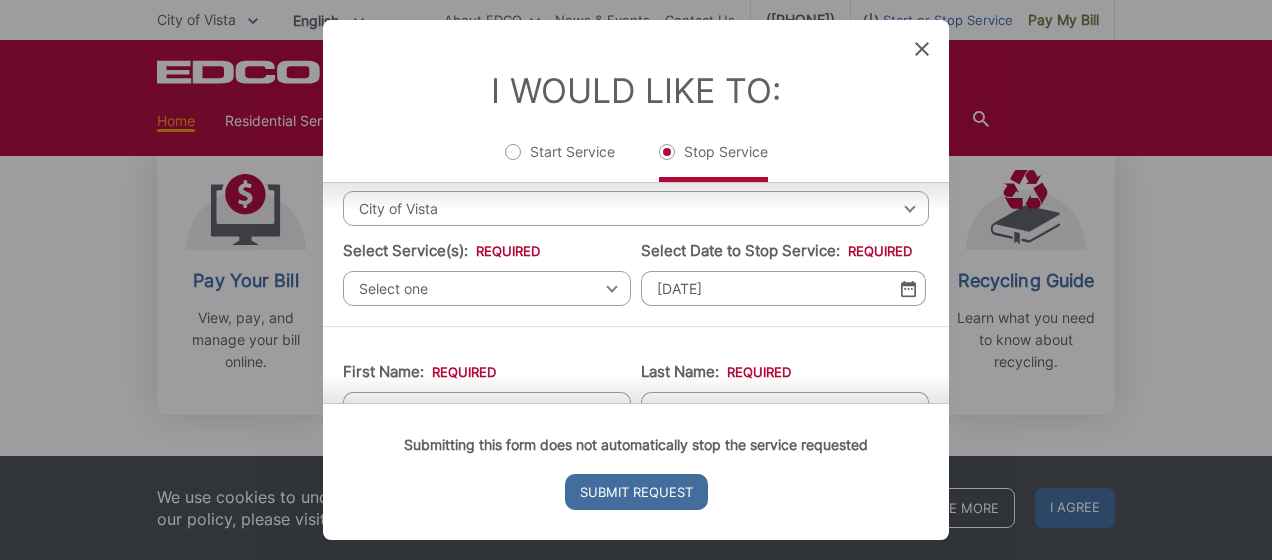 type on "[NUMBER] [STREET]" 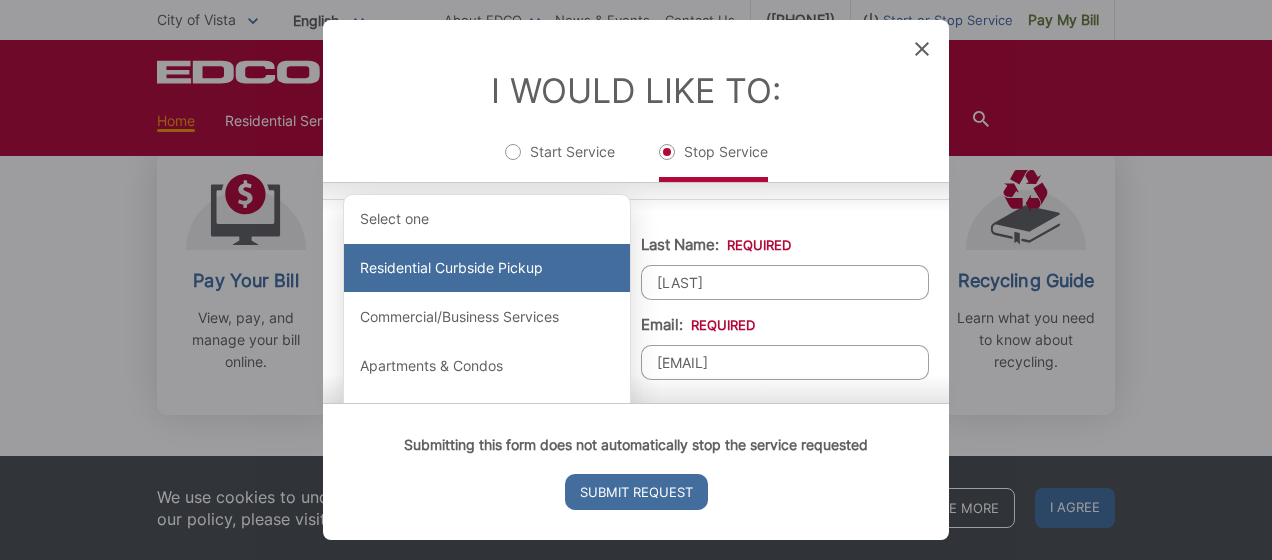 scroll, scrollTop: 211, scrollLeft: 0, axis: vertical 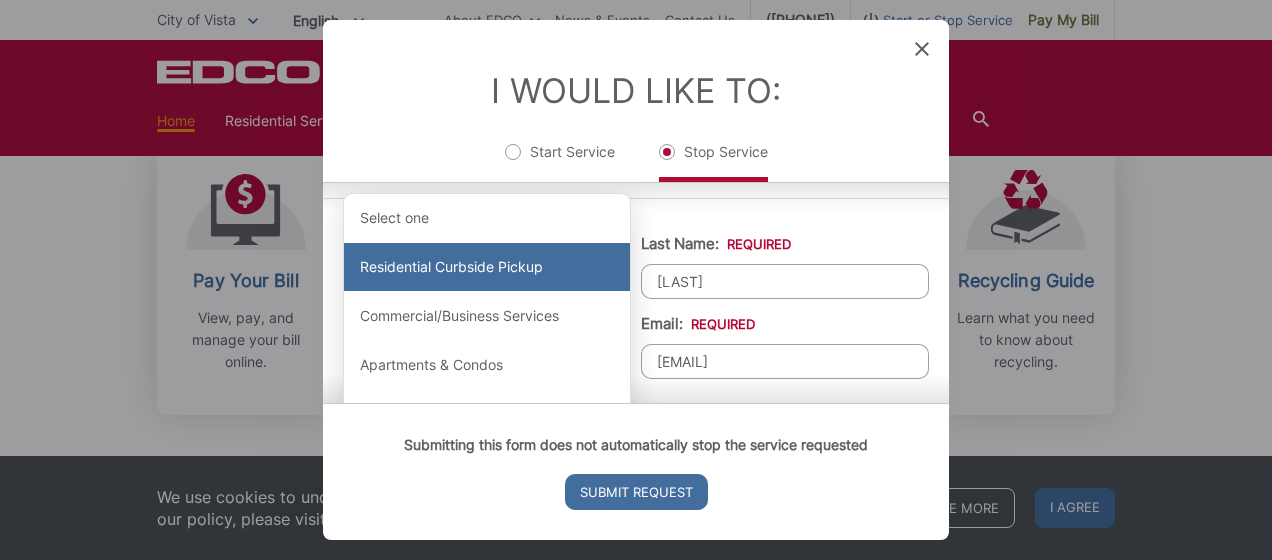 click on "Residential Curbside Pickup" at bounding box center [487, 267] 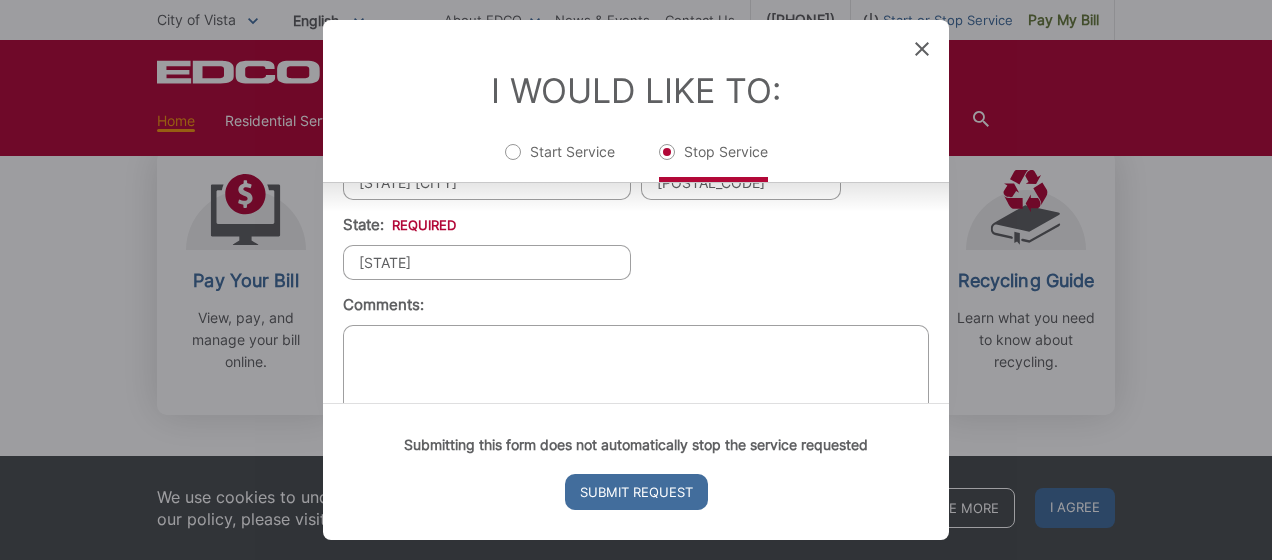 scroll, scrollTop: 832, scrollLeft: 0, axis: vertical 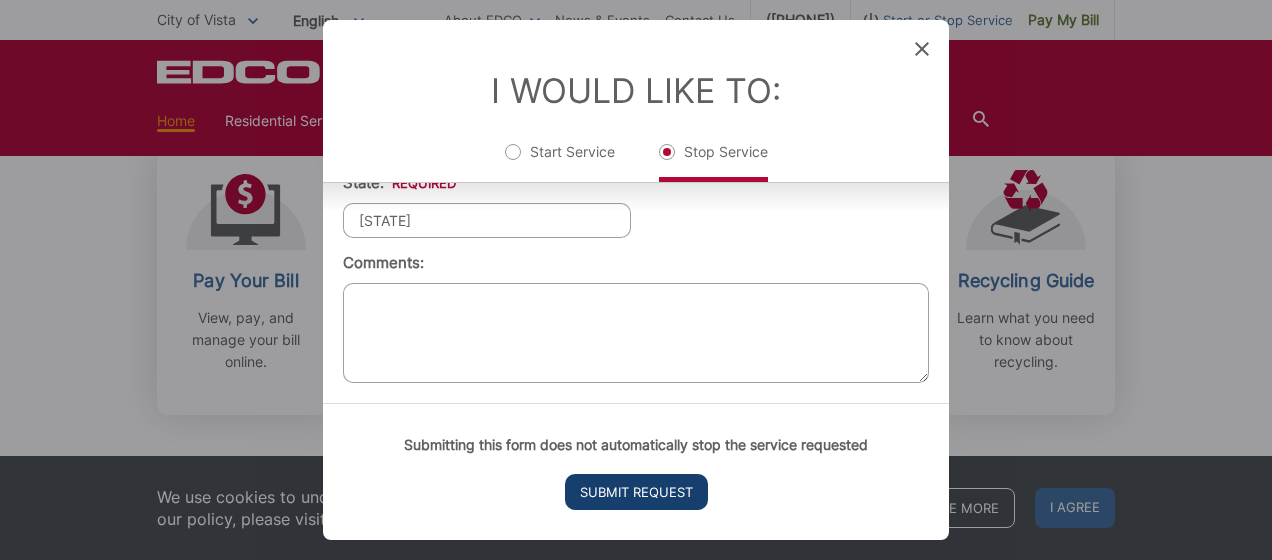 click on "Submit Request" at bounding box center [636, 492] 